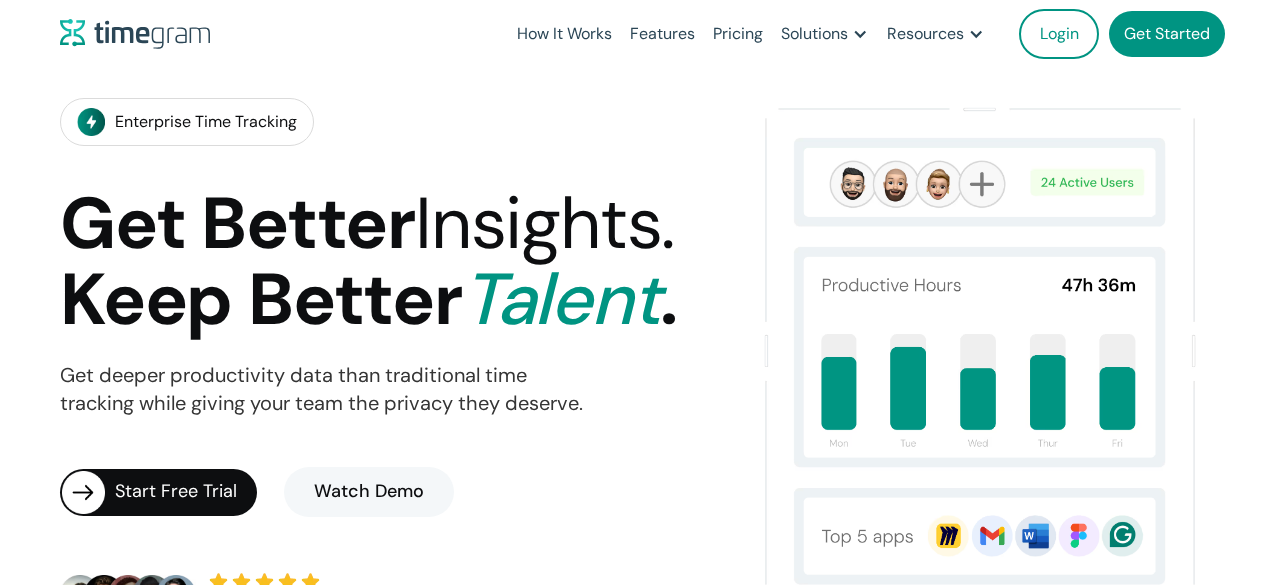 scroll, scrollTop: 0, scrollLeft: 0, axis: both 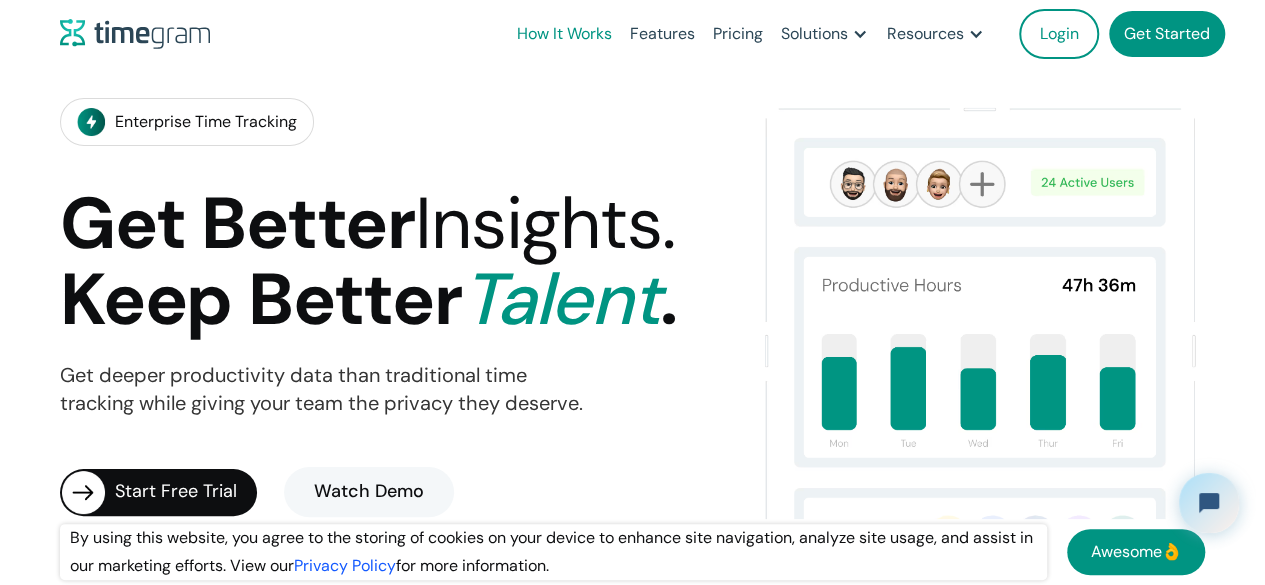 click on "How It Works" at bounding box center (564, 34) 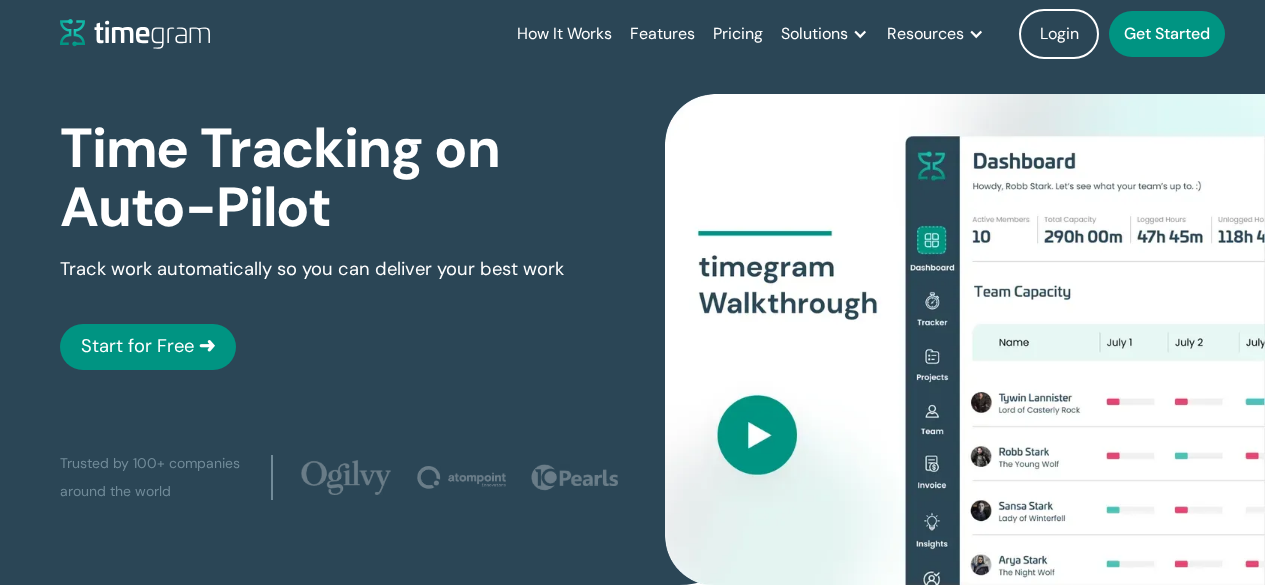 scroll, scrollTop: 0, scrollLeft: 0, axis: both 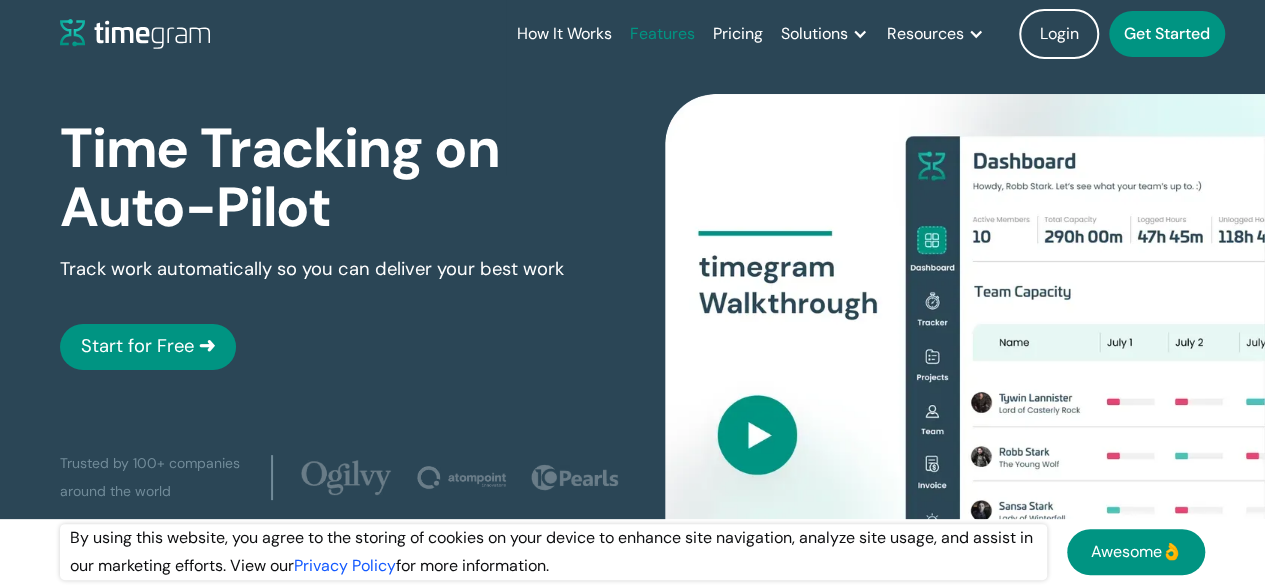 click on "Features" at bounding box center [662, 34] 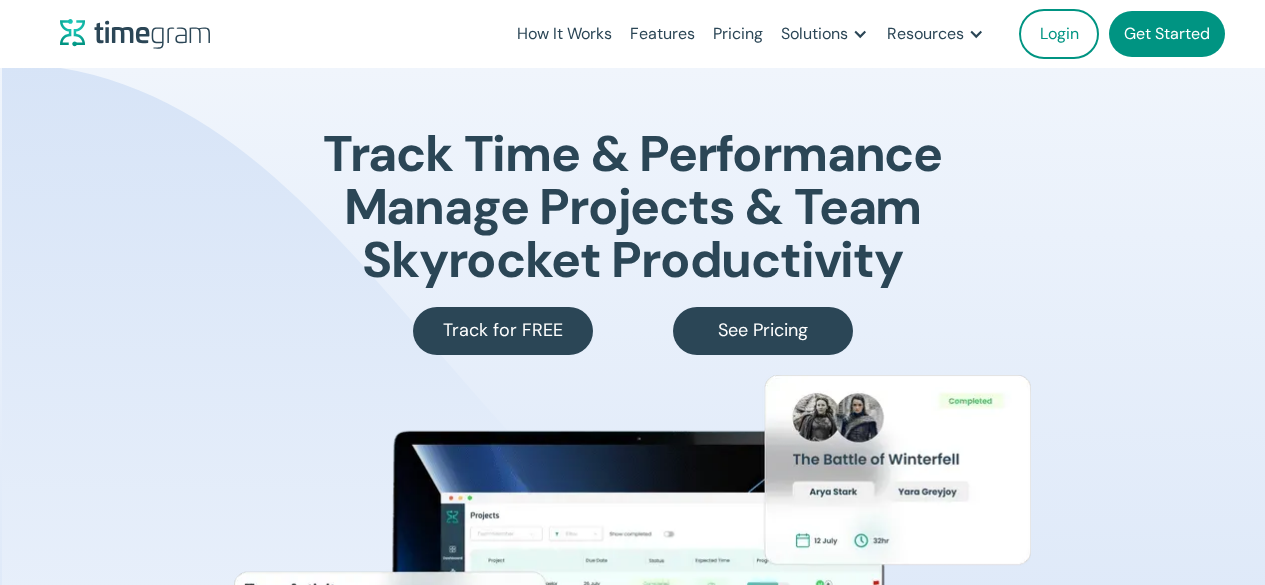 scroll, scrollTop: 0, scrollLeft: 0, axis: both 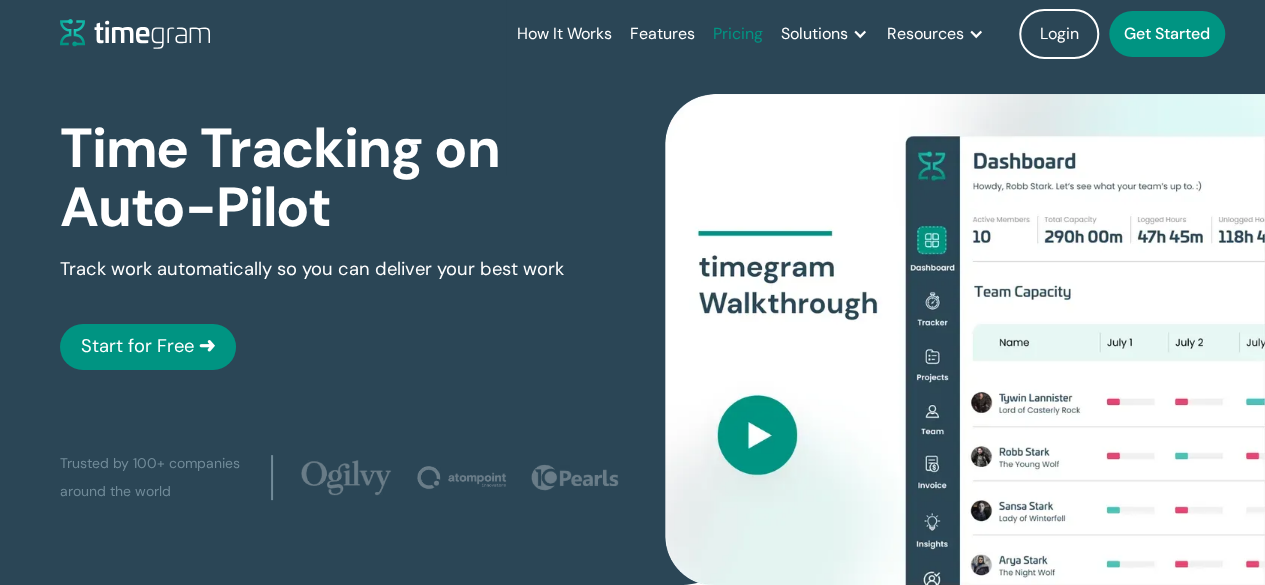 click on "Pricing" at bounding box center (738, 34) 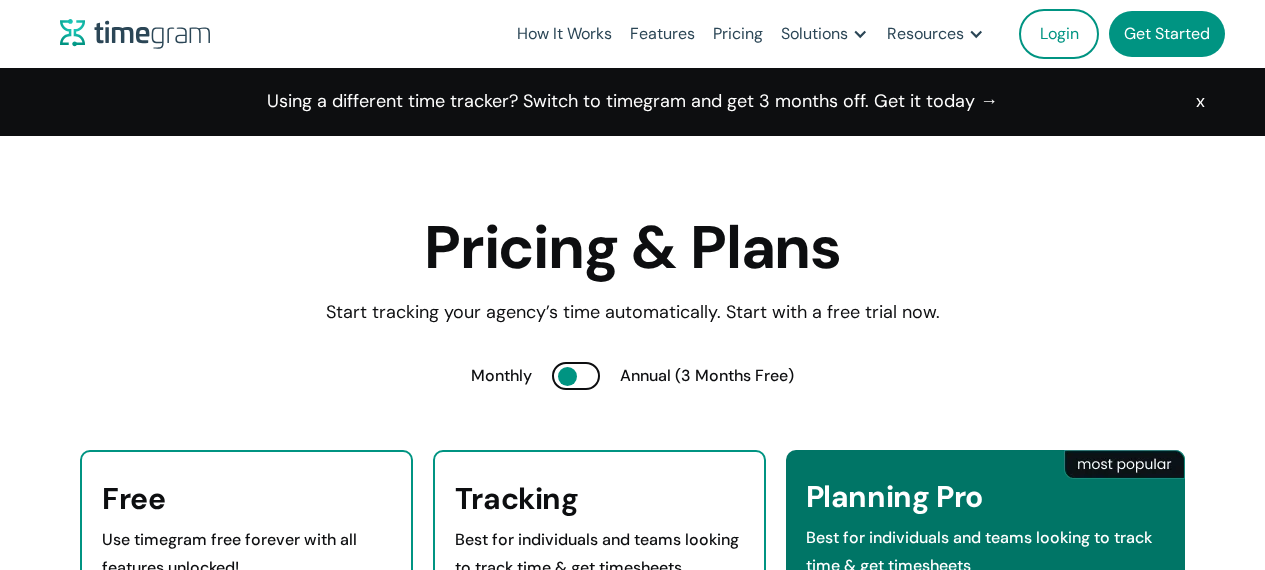 scroll, scrollTop: 0, scrollLeft: 0, axis: both 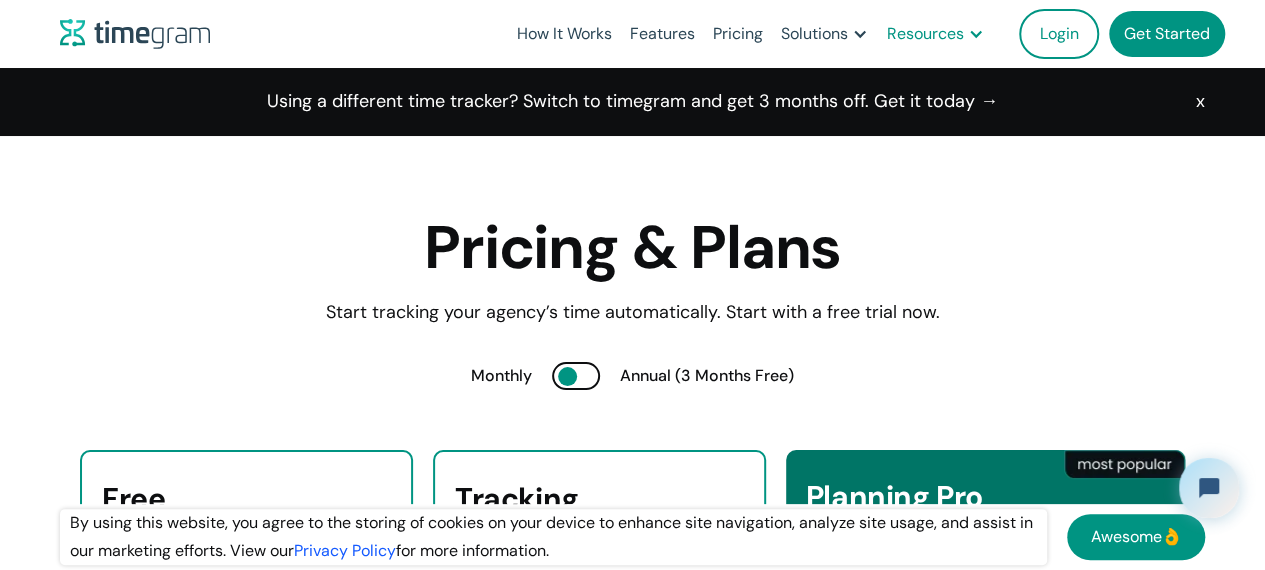 click on "Resources" at bounding box center [925, 34] 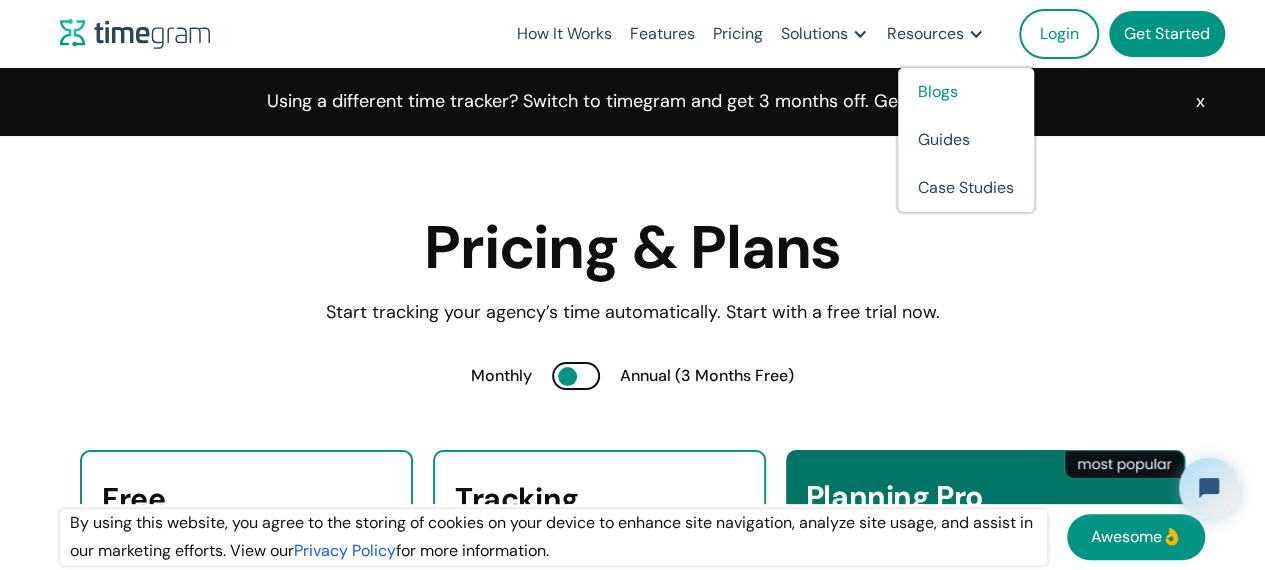 click on "Blogs" at bounding box center (966, 92) 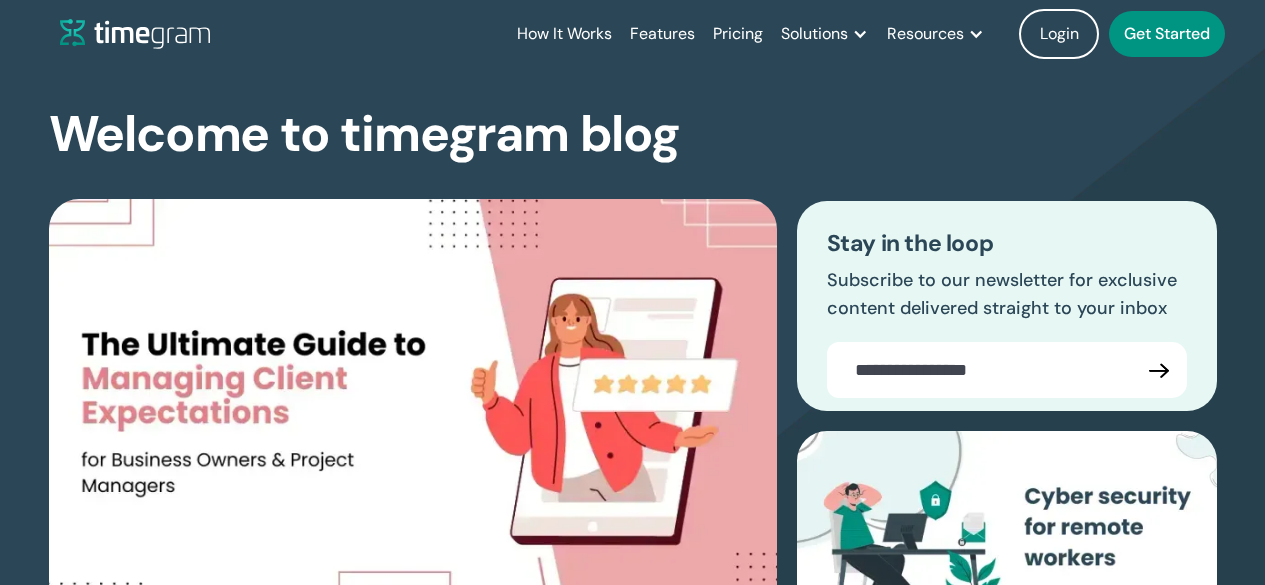 scroll, scrollTop: 264, scrollLeft: 0, axis: vertical 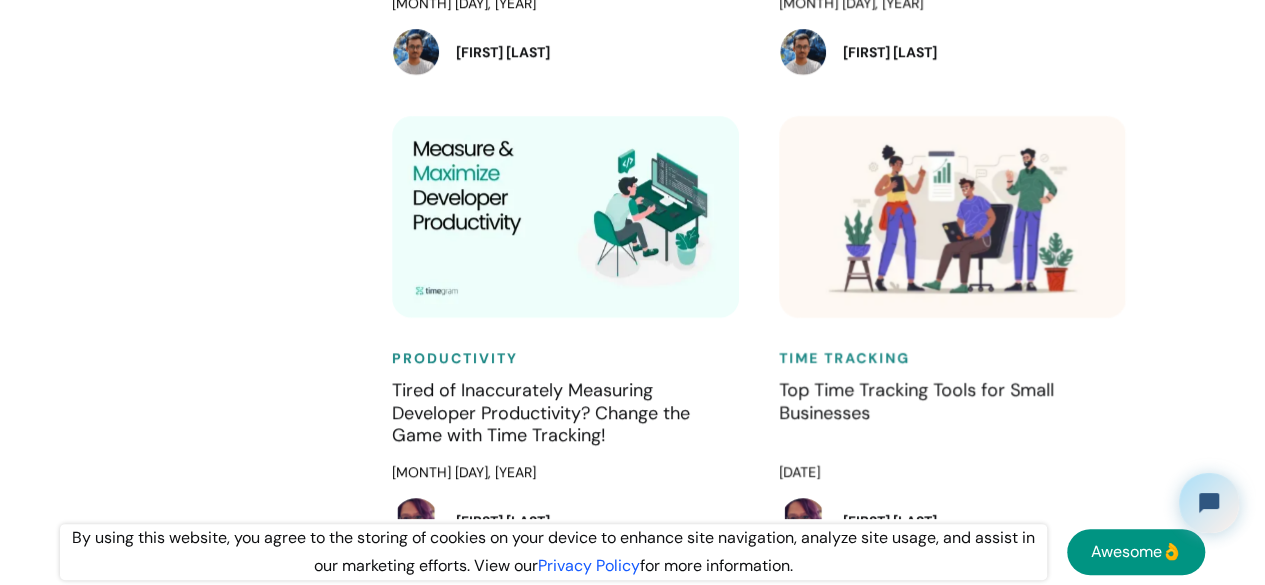 click on "[FIRST] [LAST]" at bounding box center (565, 52) 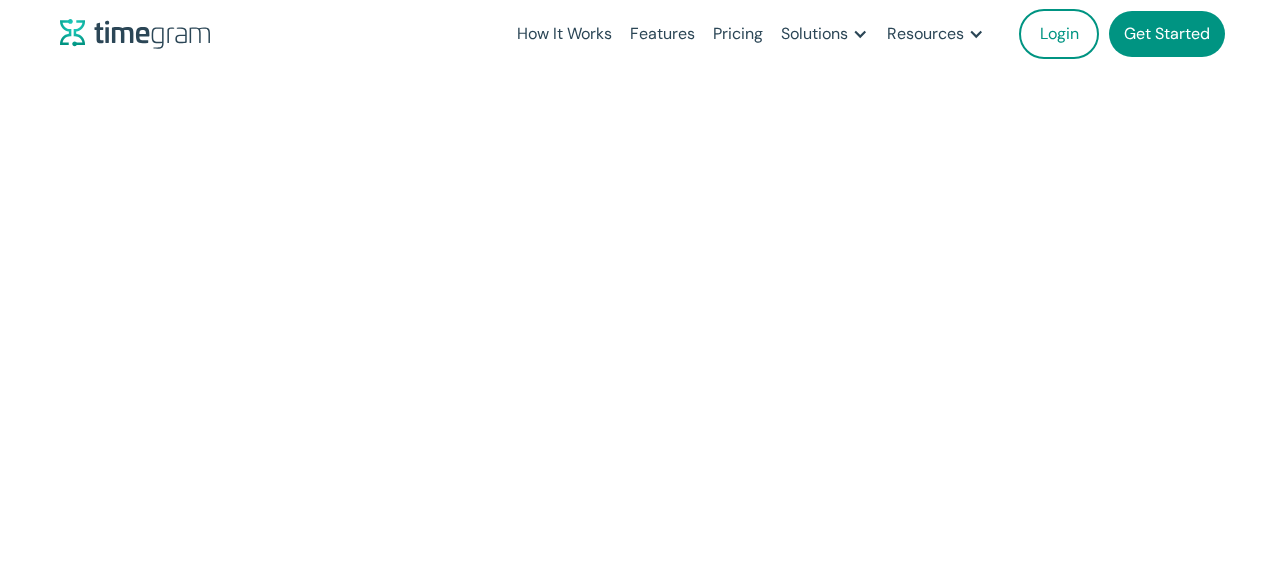 scroll, scrollTop: 0, scrollLeft: 0, axis: both 